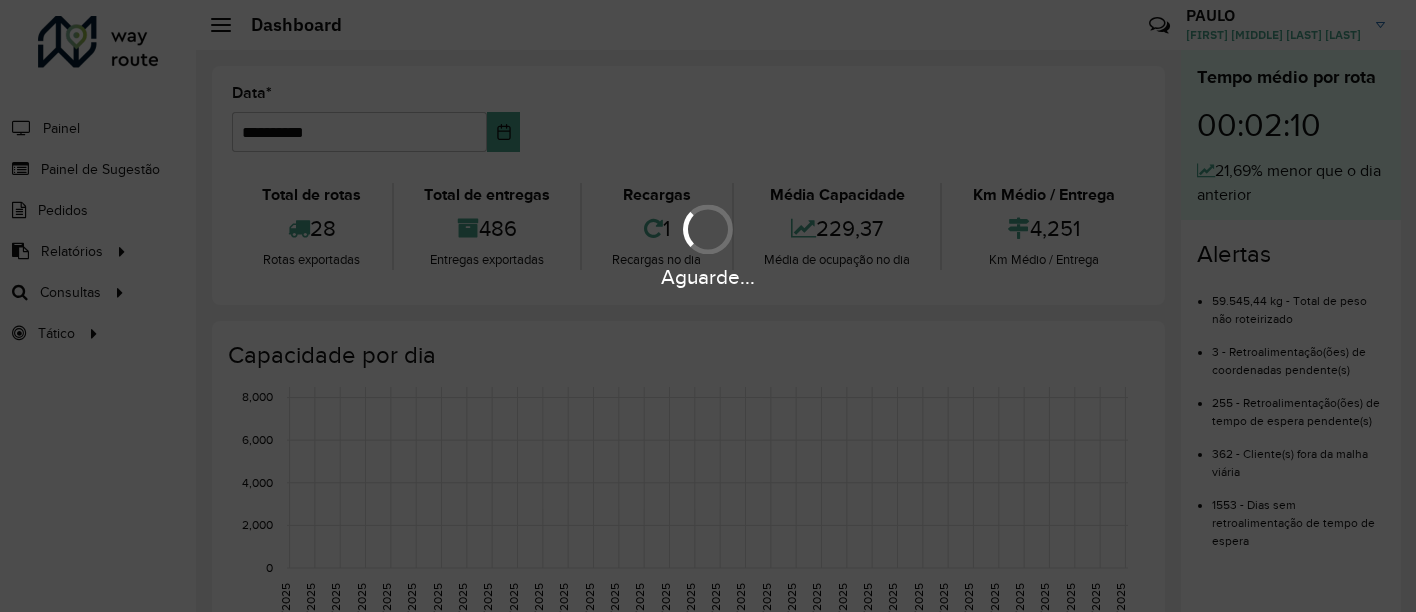 scroll, scrollTop: 0, scrollLeft: 0, axis: both 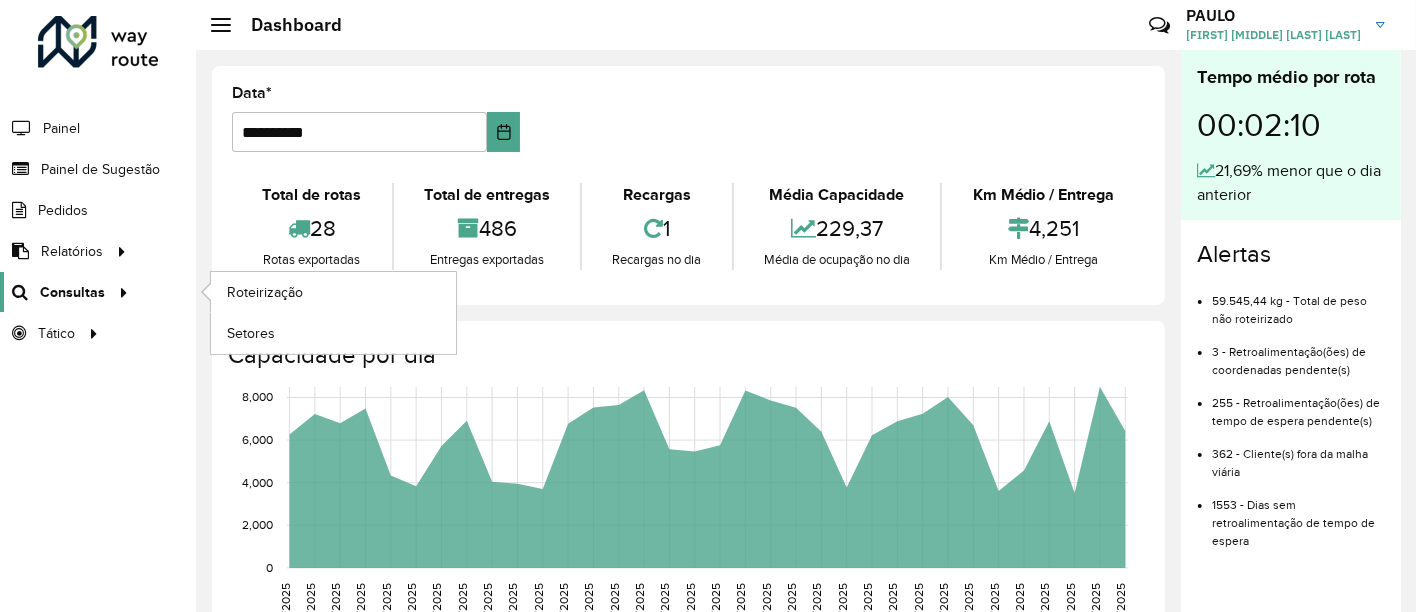 click on "Consultas" 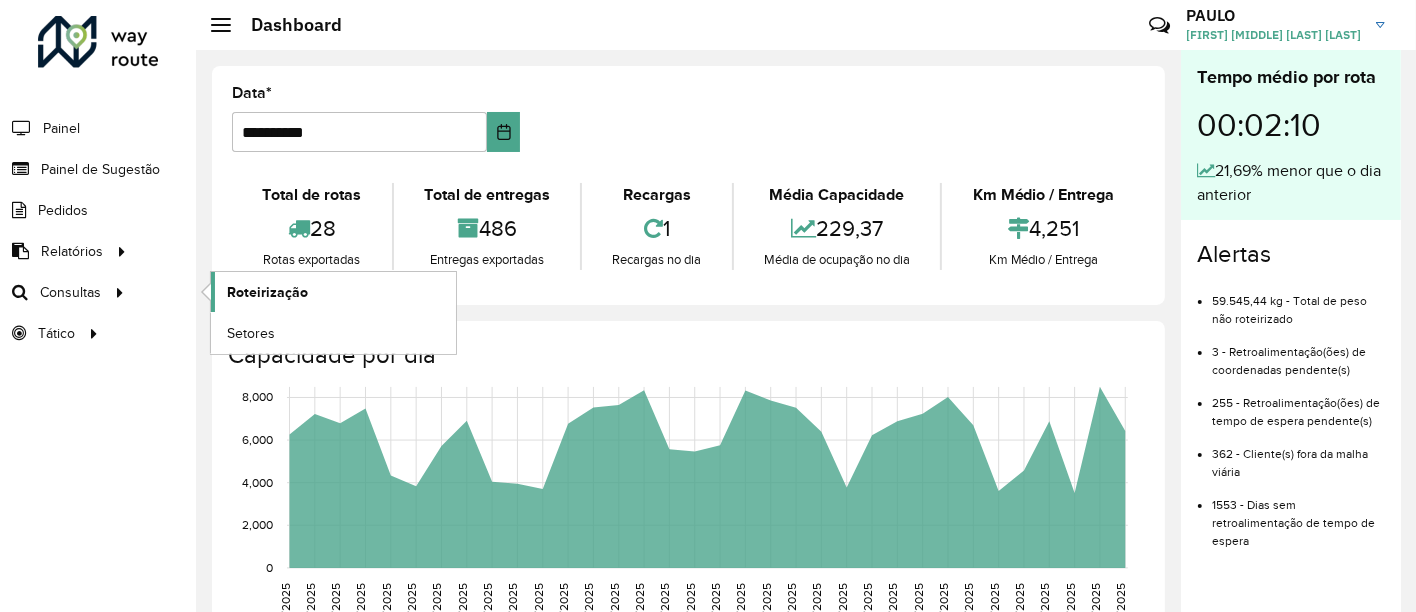 click on "Roteirização" 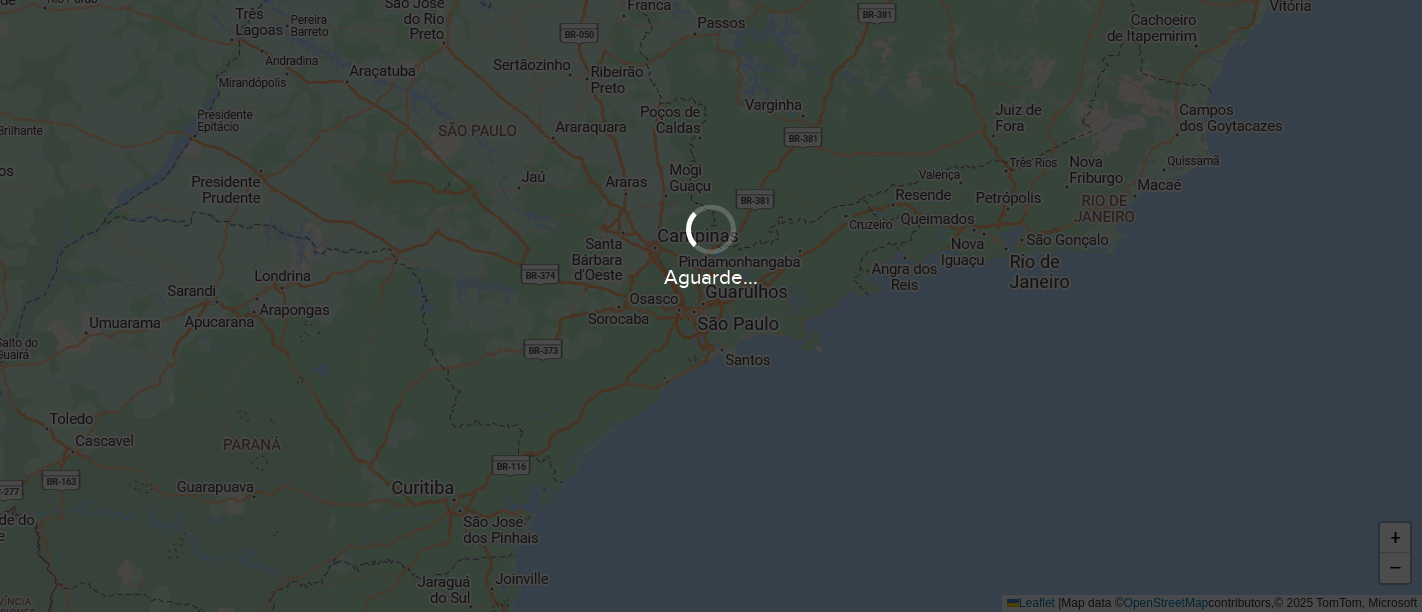 scroll, scrollTop: 0, scrollLeft: 0, axis: both 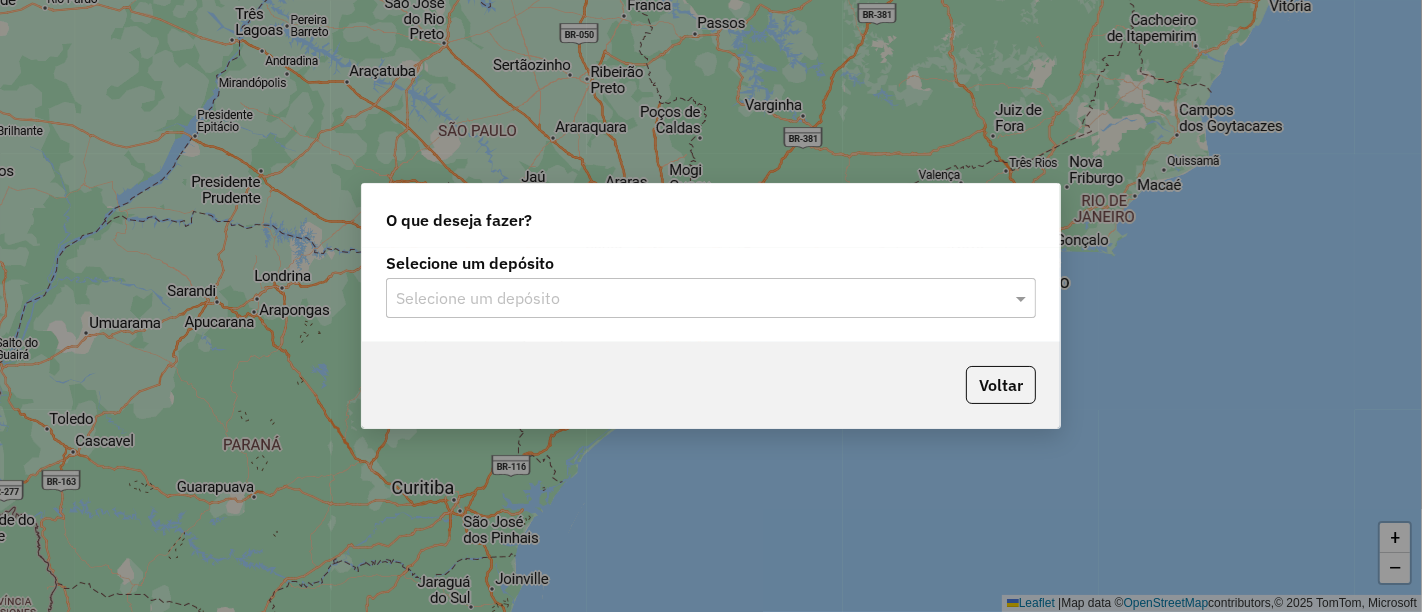 click 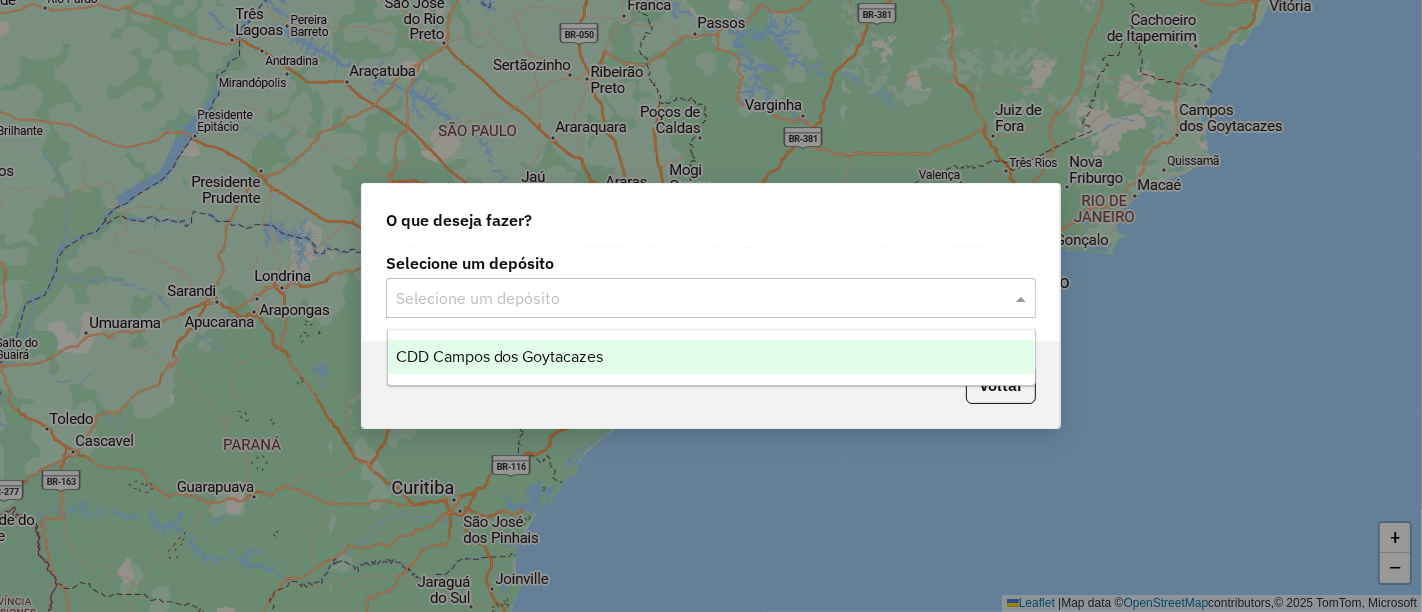 click on "CDD Campos dos Goytacazes" at bounding box center [500, 356] 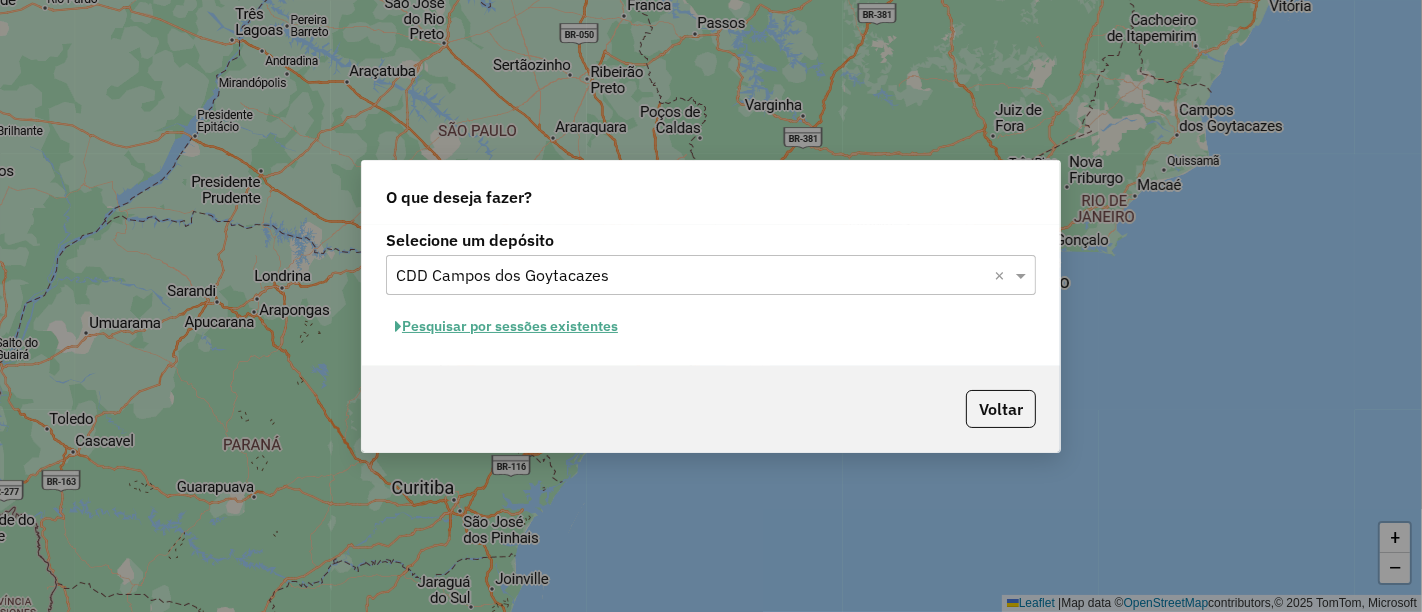 click on "Pesquisar por sessões existentes" 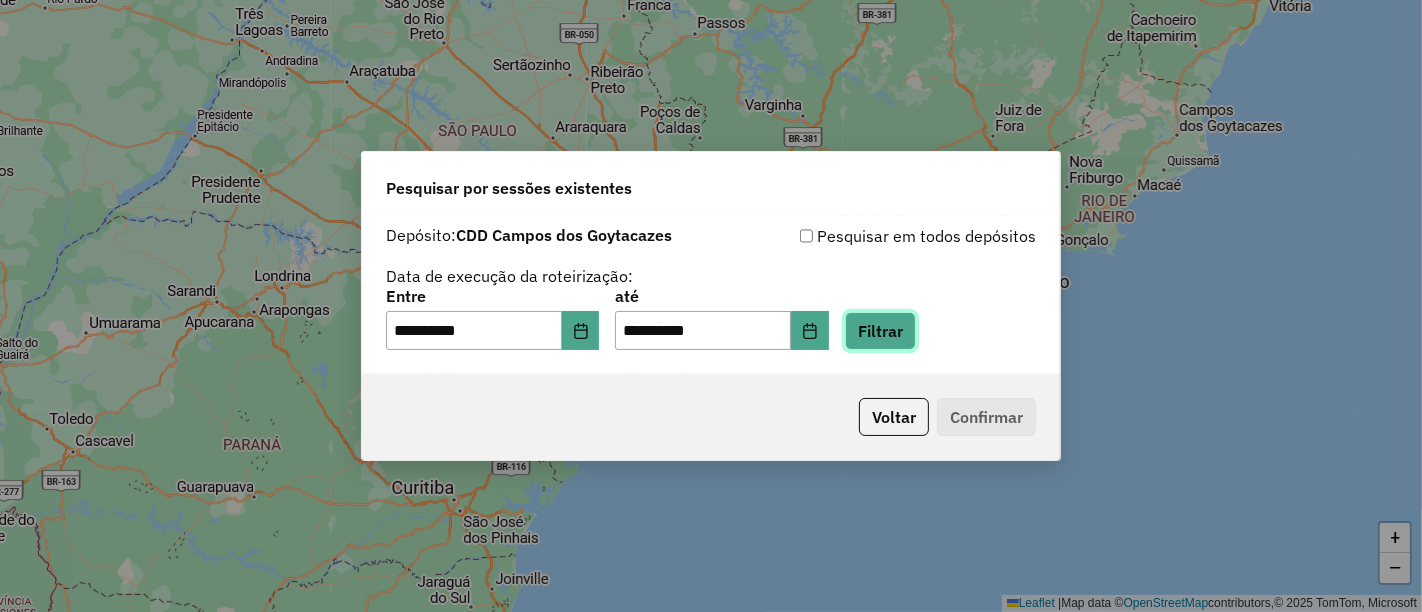 click on "Filtrar" 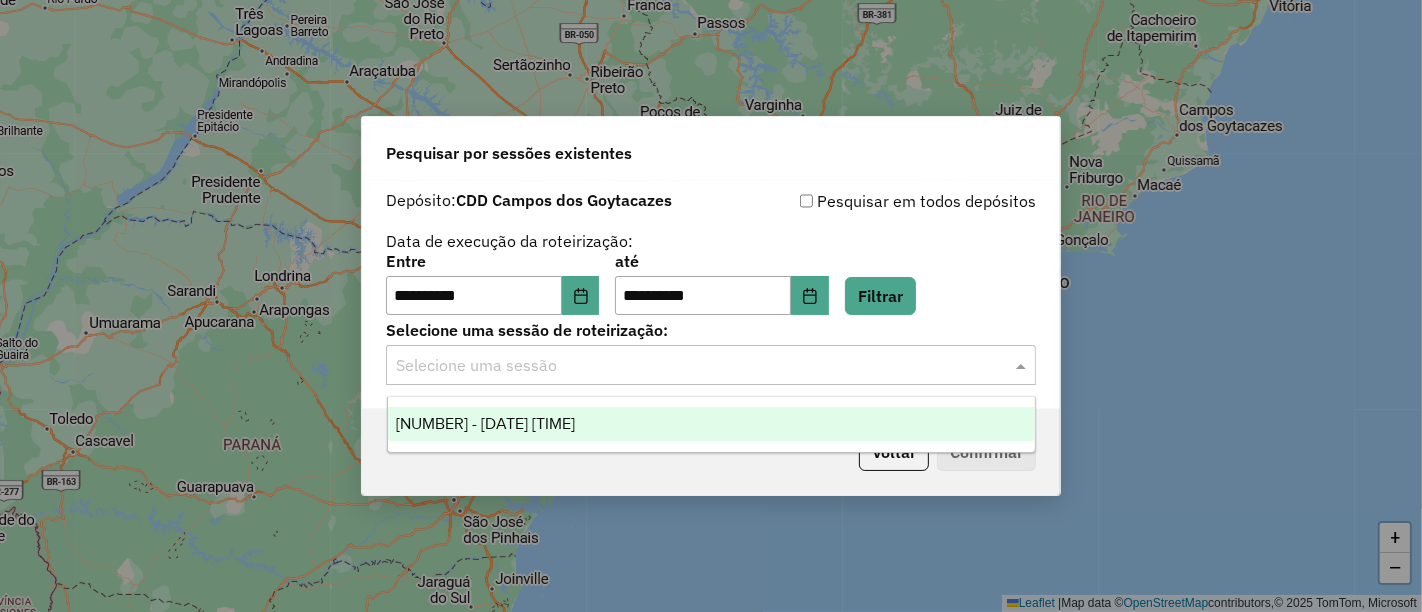 click 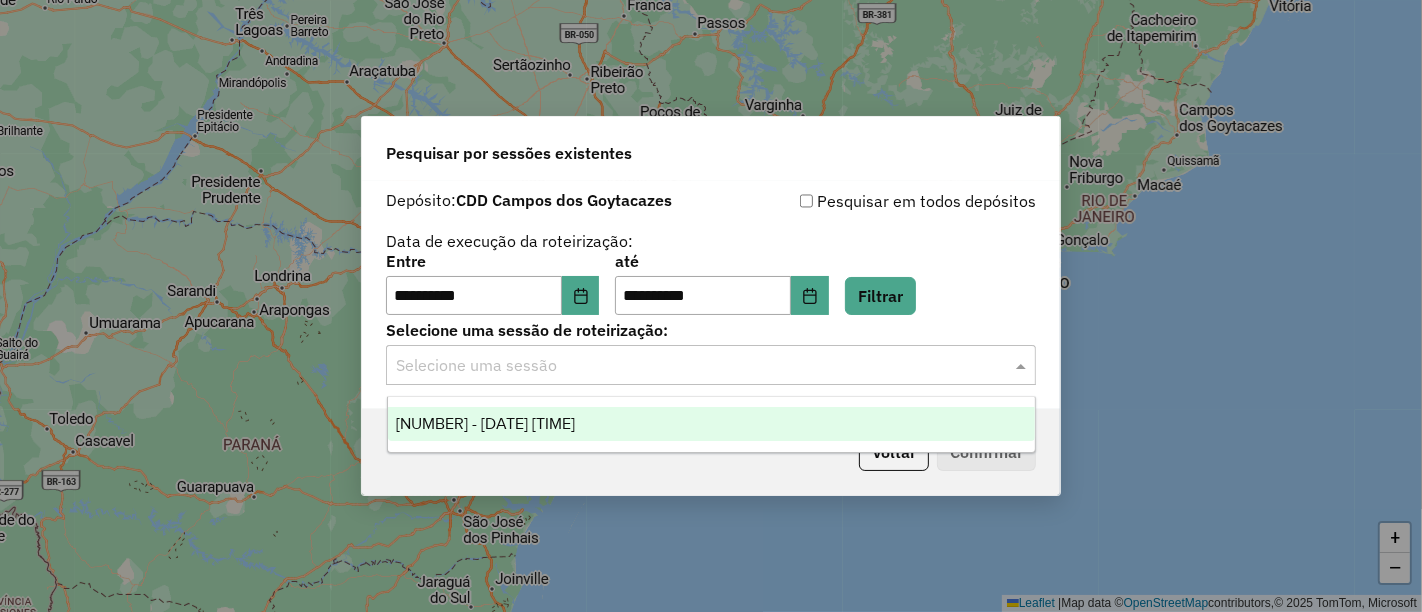 click on "1225997 - 08/08/2025 18:09" at bounding box center [711, 424] 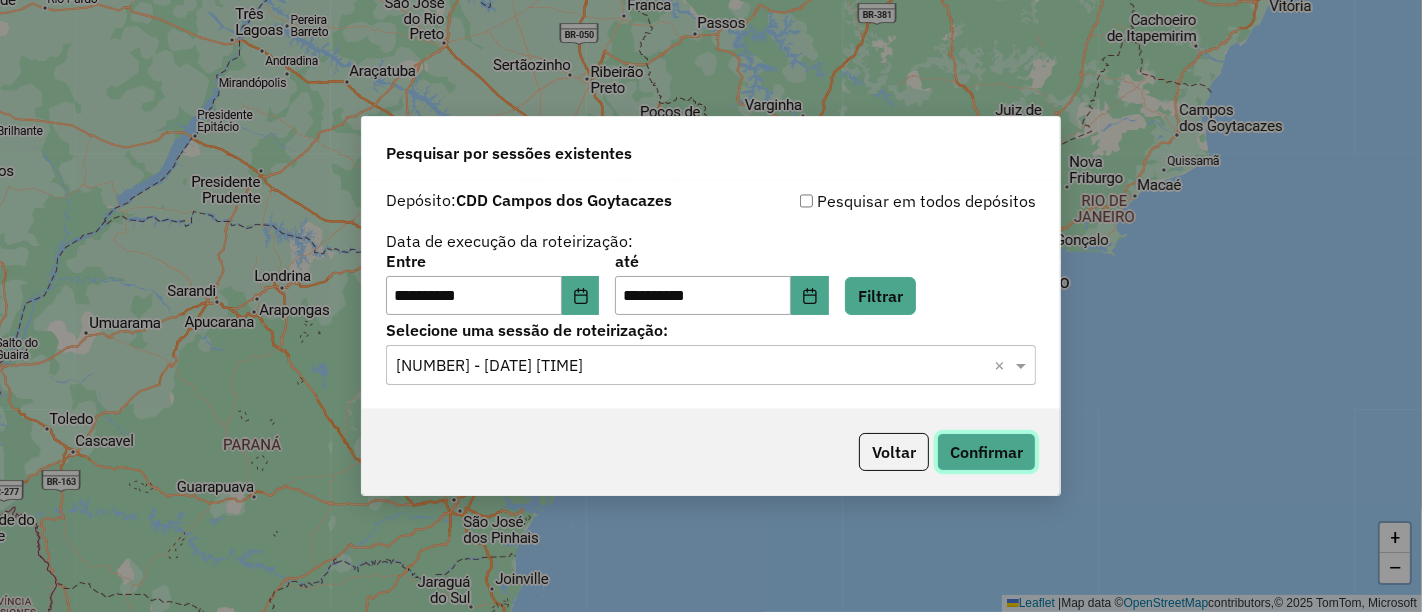 click on "Confirmar" 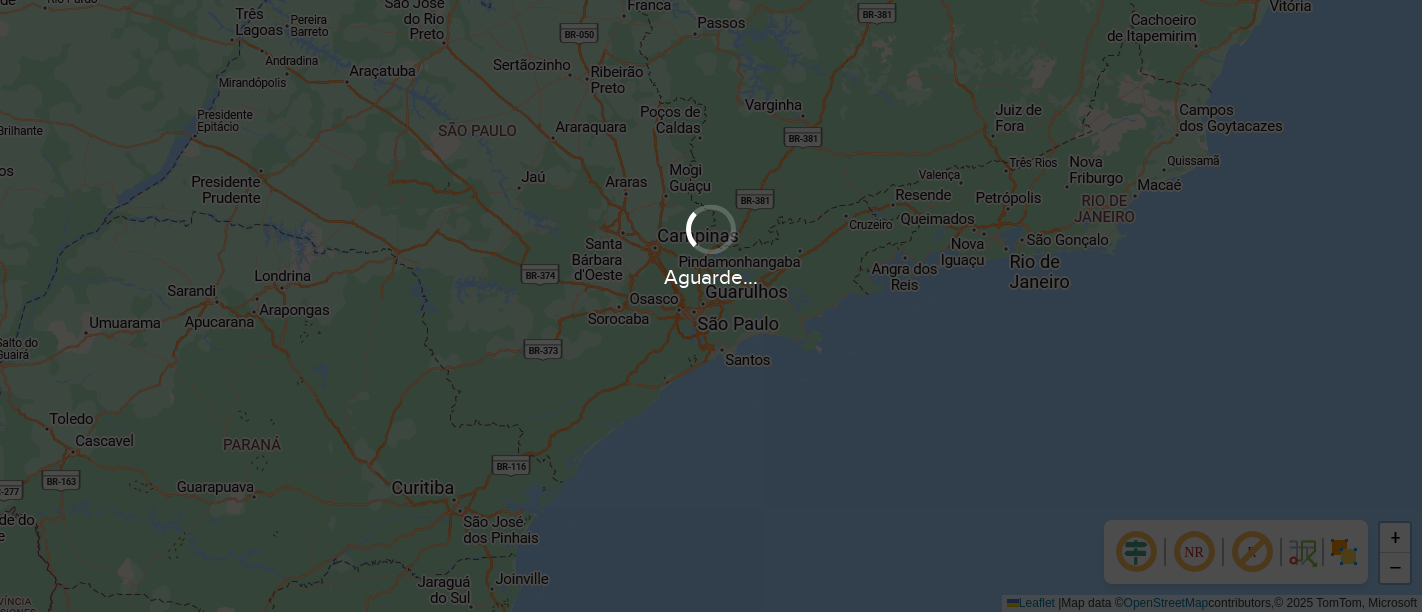 scroll, scrollTop: 0, scrollLeft: 0, axis: both 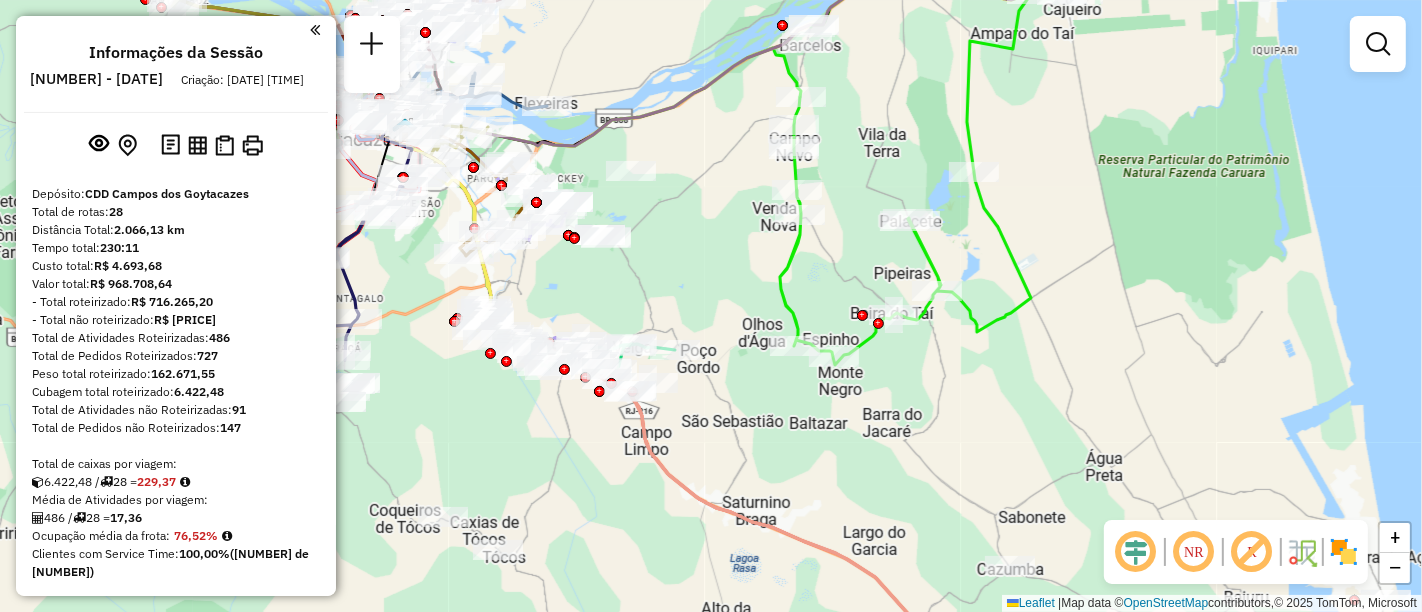 drag, startPoint x: 893, startPoint y: 447, endPoint x: 862, endPoint y: 393, distance: 62.26556 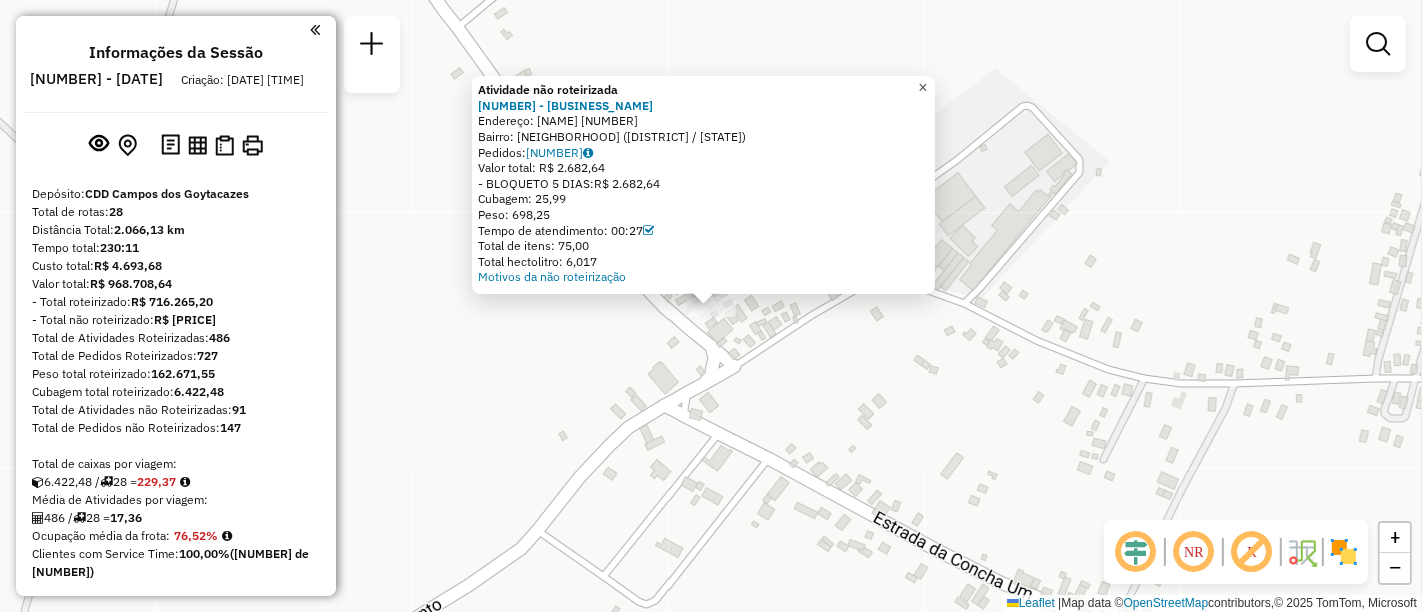 click on "×" 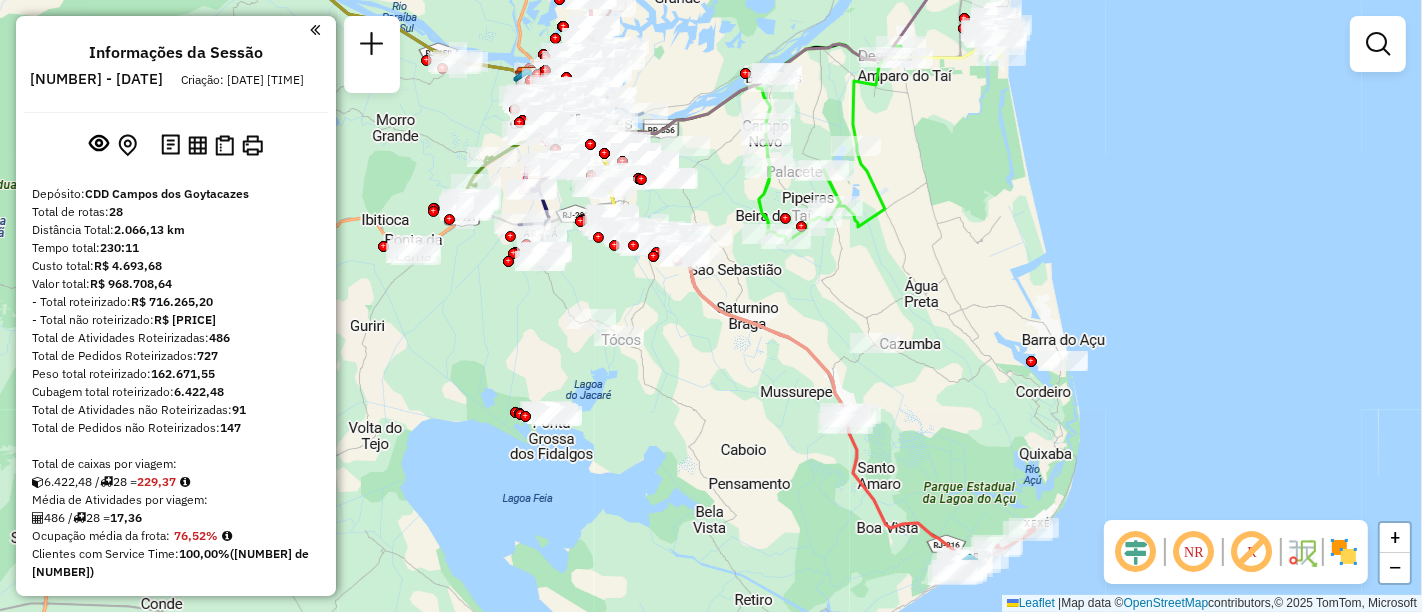 drag, startPoint x: 805, startPoint y: 318, endPoint x: 863, endPoint y: 403, distance: 102.90287 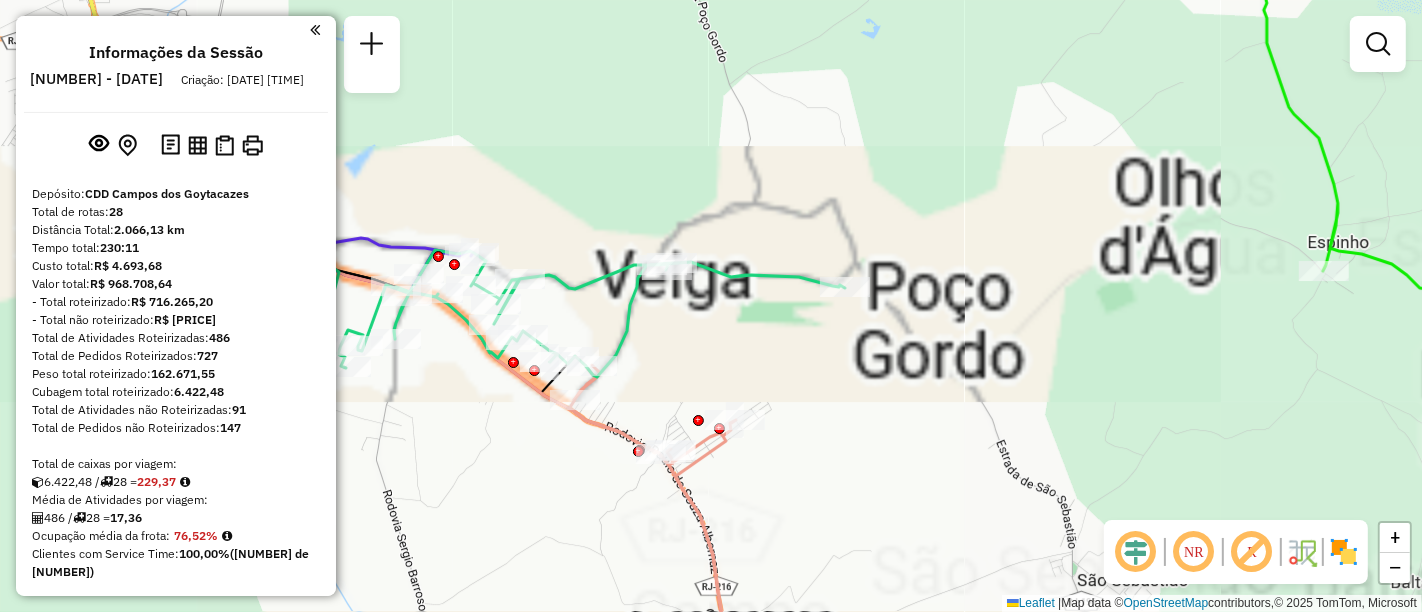 drag, startPoint x: 594, startPoint y: 112, endPoint x: 806, endPoint y: 252, distance: 254.05511 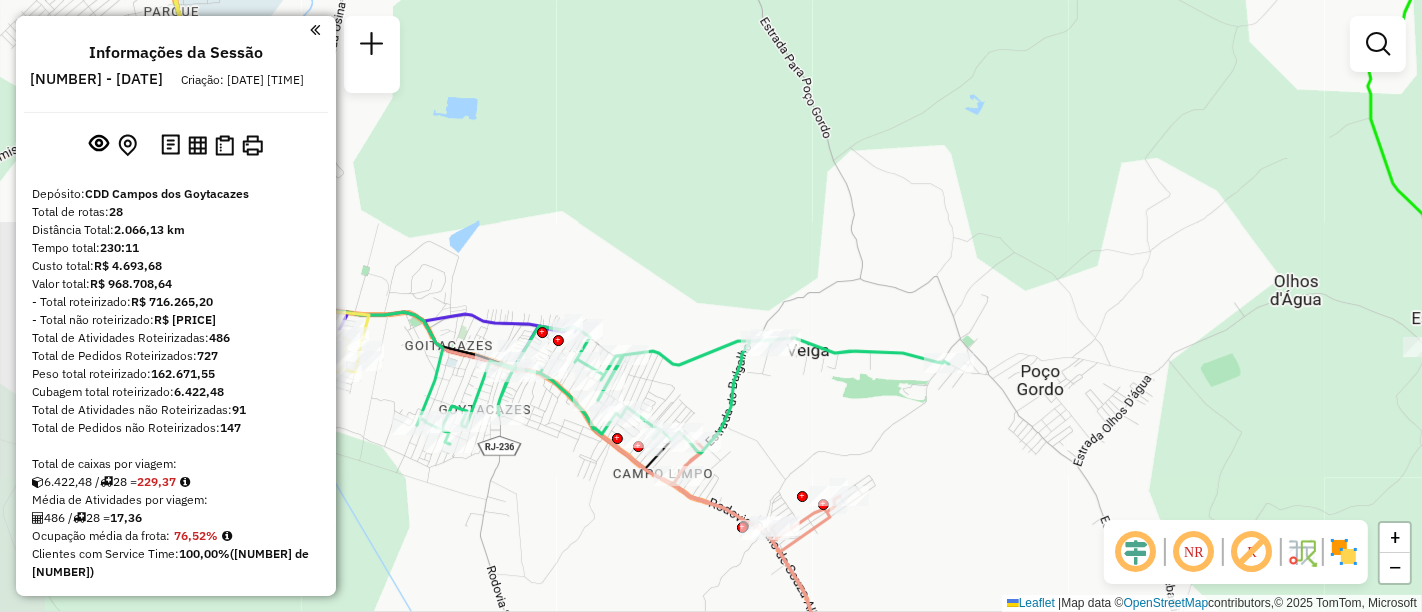 drag, startPoint x: 645, startPoint y: 155, endPoint x: 828, endPoint y: 298, distance: 232.24556 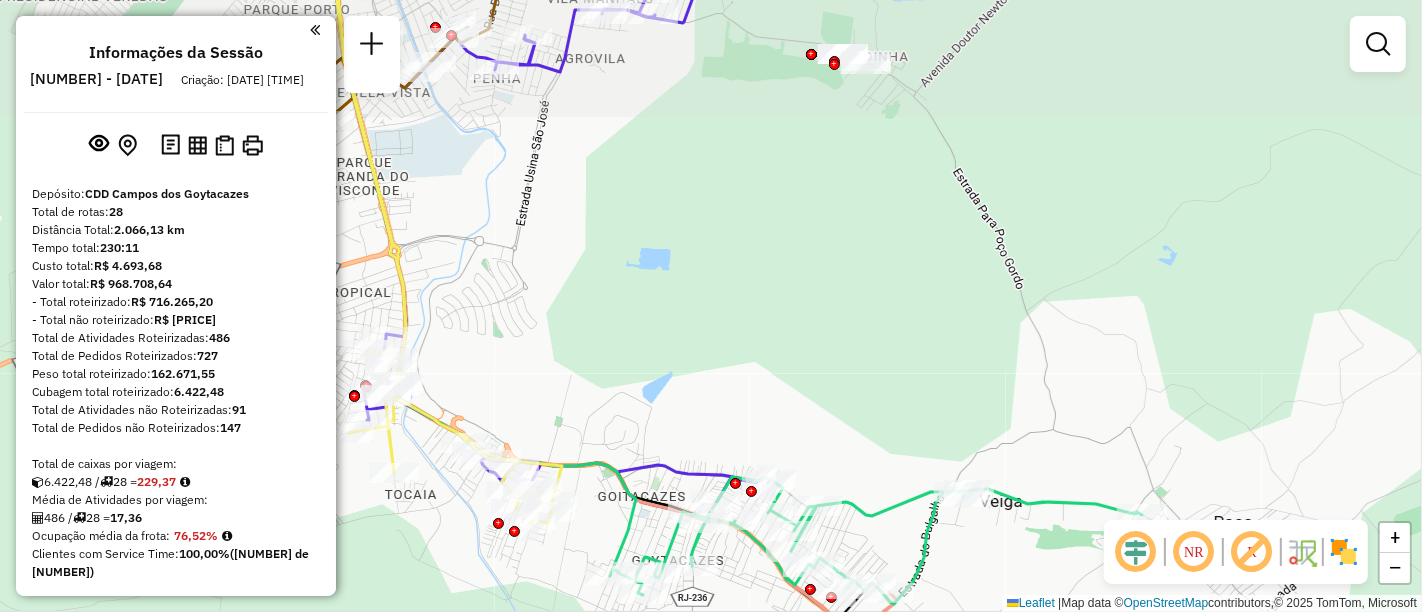 drag, startPoint x: 736, startPoint y: 270, endPoint x: 900, endPoint y: 349, distance: 182.0357 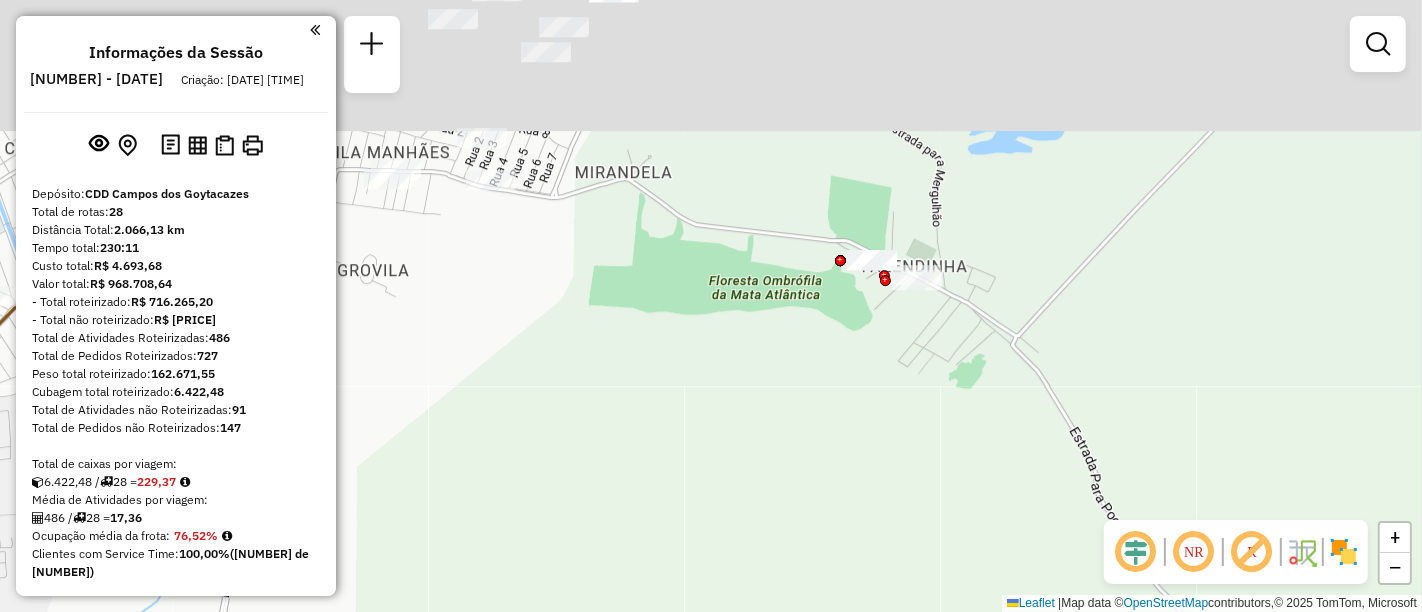 drag, startPoint x: 1023, startPoint y: 121, endPoint x: 896, endPoint y: 361, distance: 271.53085 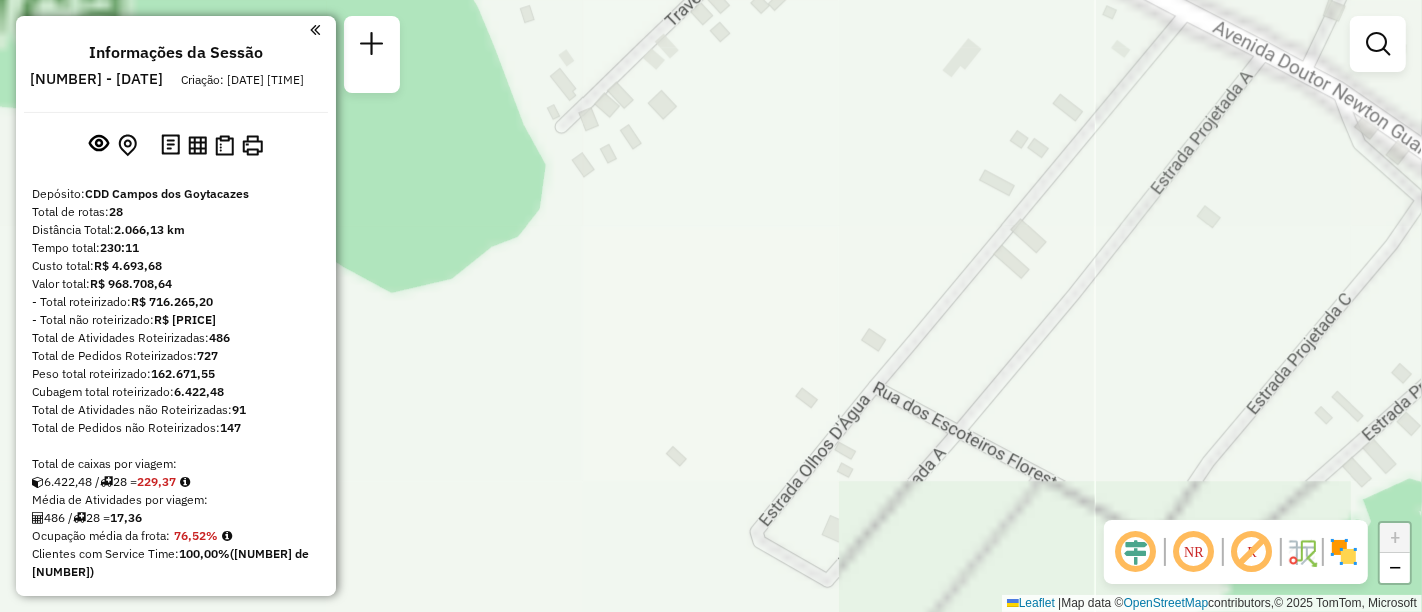 drag, startPoint x: 845, startPoint y: 265, endPoint x: 853, endPoint y: 332, distance: 67.47592 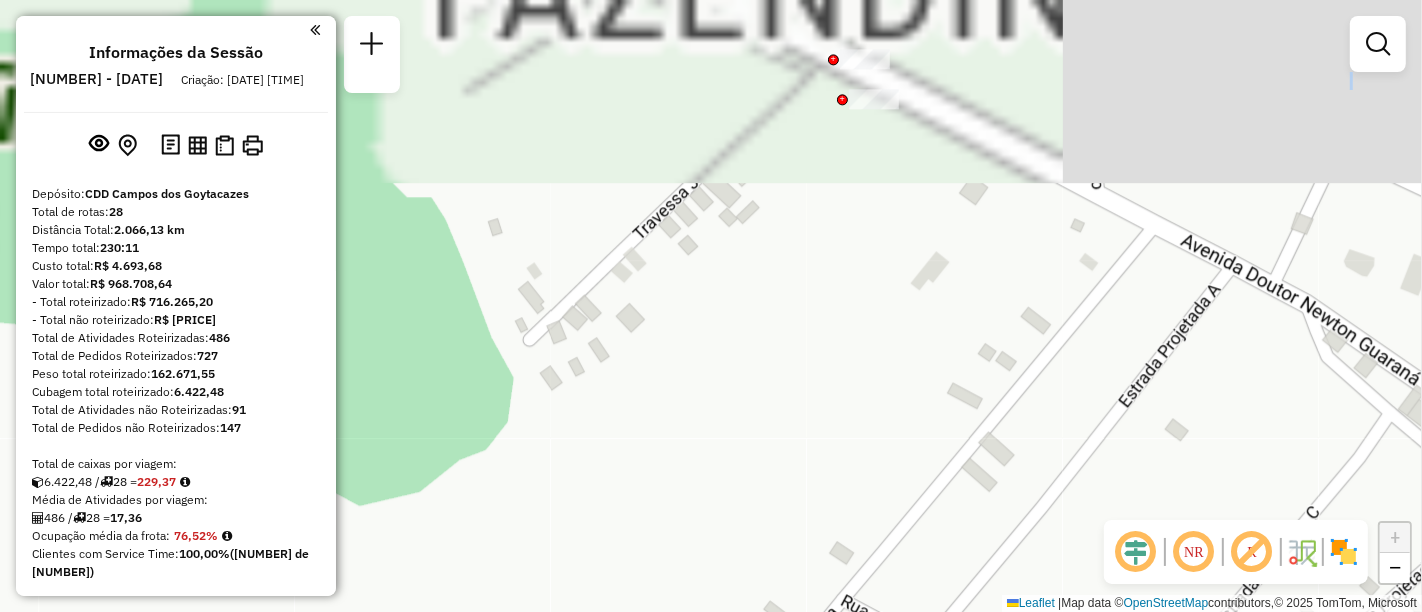 drag, startPoint x: 860, startPoint y: 178, endPoint x: 828, endPoint y: 391, distance: 215.39035 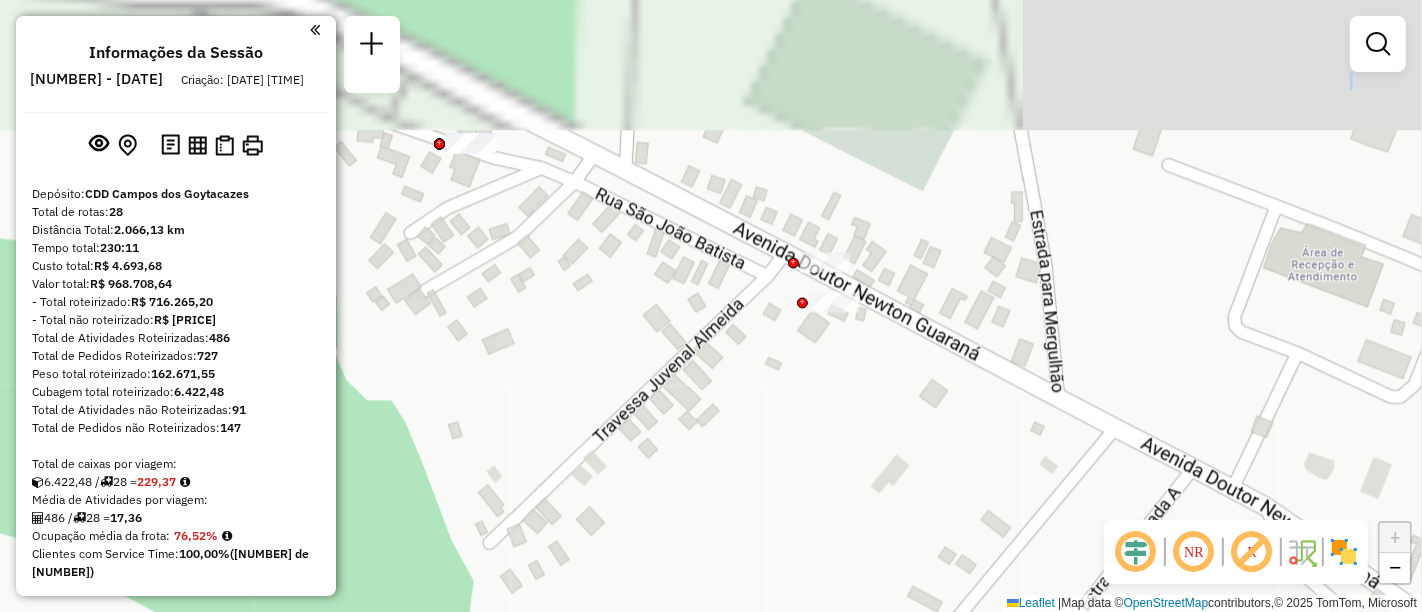 drag, startPoint x: 862, startPoint y: 254, endPoint x: 823, endPoint y: 452, distance: 201.80437 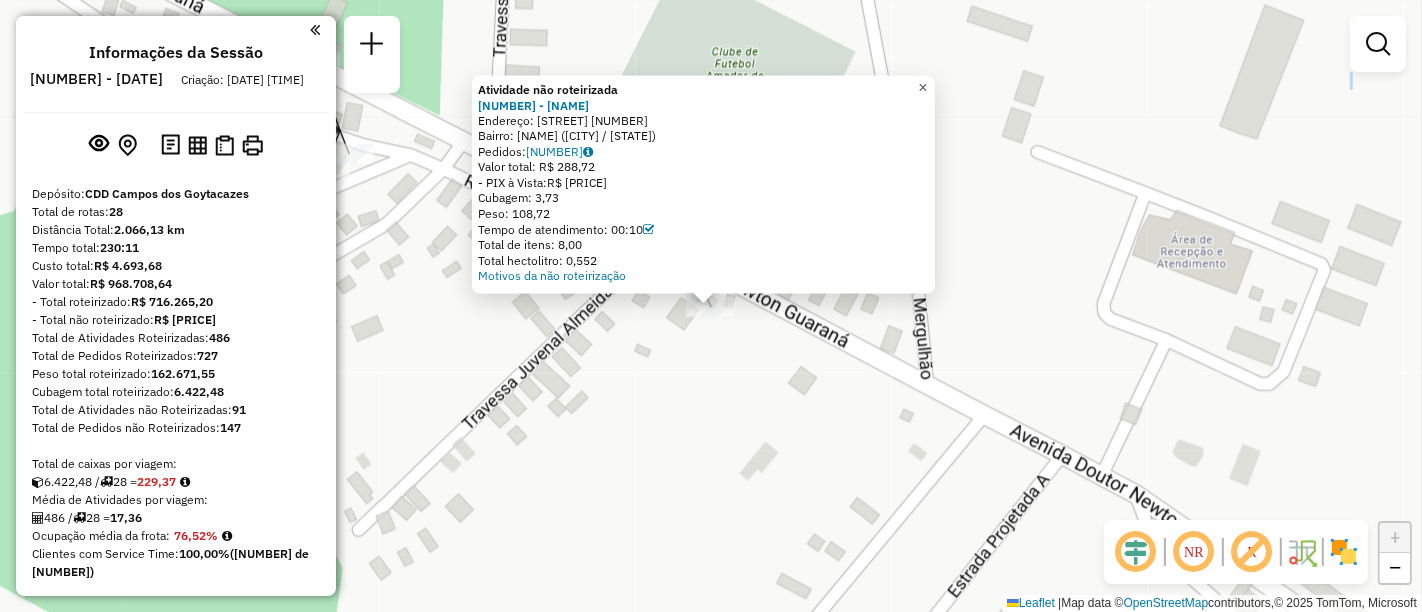 click on "×" 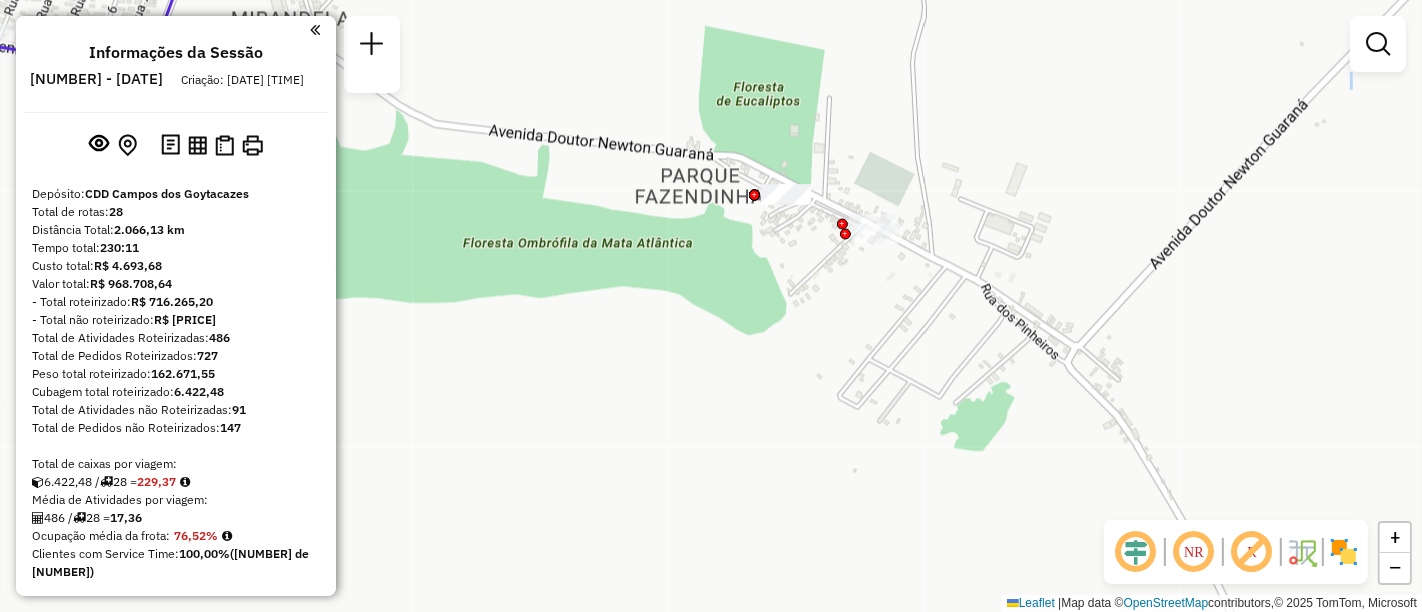 drag, startPoint x: 712, startPoint y: 130, endPoint x: 797, endPoint y: 146, distance: 86.492775 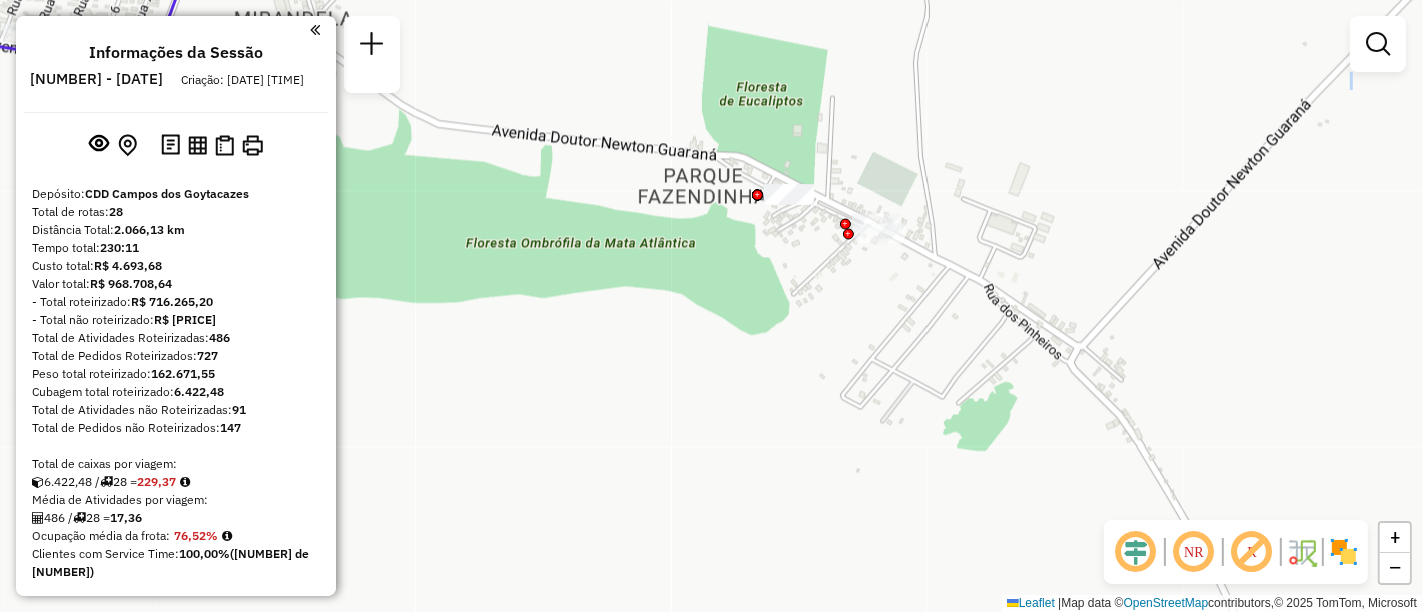 drag, startPoint x: 759, startPoint y: 138, endPoint x: 982, endPoint y: 156, distance: 223.72528 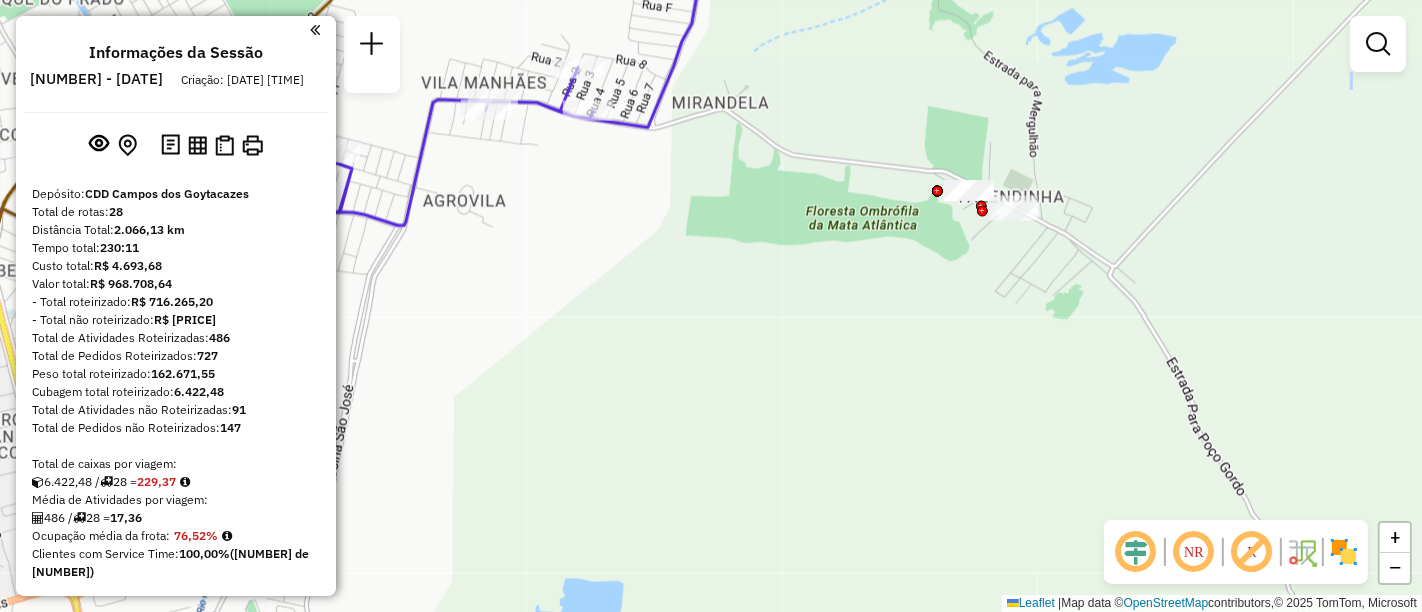 drag, startPoint x: 830, startPoint y: 160, endPoint x: 850, endPoint y: 225, distance: 68.007355 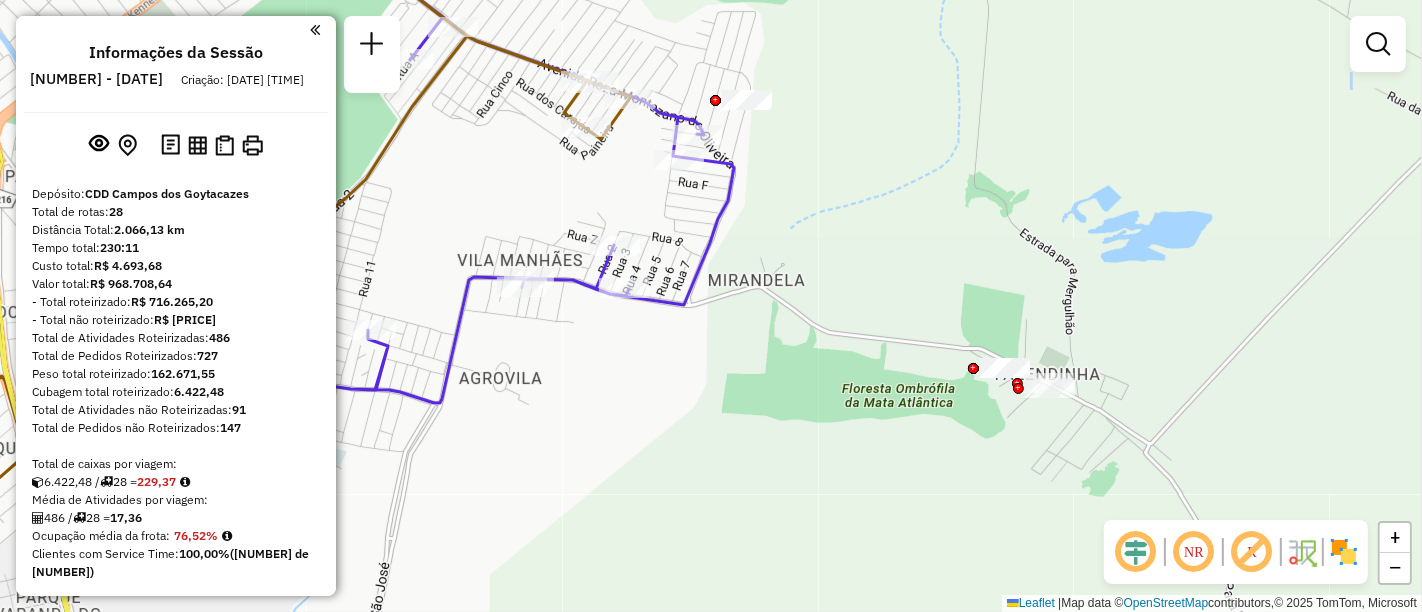 click on "Janela de atendimento Grade de atendimento Capacidade Transportadoras Veículos Cliente Pedidos  Rotas Selecione os dias de semana para filtrar as janelas de atendimento  Seg   Ter   Qua   Qui   Sex   Sáb   Dom  Informe o período da janela de atendimento: De: Até:  Filtrar exatamente a janela do cliente  Considerar janela de atendimento padrão  Selecione os dias de semana para filtrar as grades de atendimento  Seg   Ter   Qua   Qui   Sex   Sáb   Dom   Considerar clientes sem dia de atendimento cadastrado  Clientes fora do dia de atendimento selecionado Filtrar as atividades entre os valores definidos abaixo:  Peso mínimo:   Peso máximo:   Cubagem mínima:   Cubagem máxima:   De:   Até:  Filtrar as atividades entre o tempo de atendimento definido abaixo:  De:   Até:   Considerar capacidade total dos clientes não roteirizados Transportadora: Selecione um ou mais itens Tipo de veículo: Selecione um ou mais itens Veículo: Selecione um ou mais itens Motorista: Selecione um ou mais itens Nome: Rótulo:" 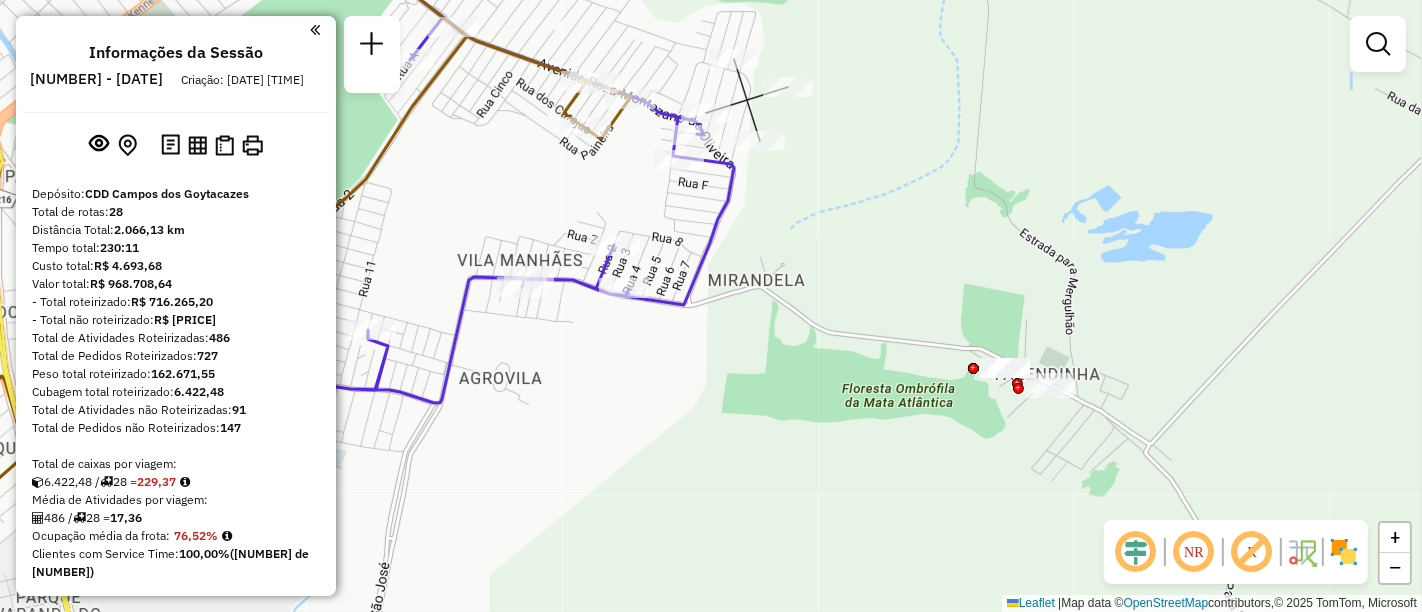 click on "Janela de atendimento Grade de atendimento Capacidade Transportadoras Veículos Cliente Pedidos  Rotas Selecione os dias de semana para filtrar as janelas de atendimento  Seg   Ter   Qua   Qui   Sex   Sáb   Dom  Informe o período da janela de atendimento: De: Até:  Filtrar exatamente a janela do cliente  Considerar janela de atendimento padrão  Selecione os dias de semana para filtrar as grades de atendimento  Seg   Ter   Qua   Qui   Sex   Sáb   Dom   Considerar clientes sem dia de atendimento cadastrado  Clientes fora do dia de atendimento selecionado Filtrar as atividades entre os valores definidos abaixo:  Peso mínimo:   Peso máximo:   Cubagem mínima:   Cubagem máxima:   De:   Até:  Filtrar as atividades entre o tempo de atendimento definido abaixo:  De:   Até:   Considerar capacidade total dos clientes não roteirizados Transportadora: Selecione um ou mais itens Tipo de veículo: Selecione um ou mais itens Veículo: Selecione um ou mais itens Motorista: Selecione um ou mais itens Nome: Rótulo:" 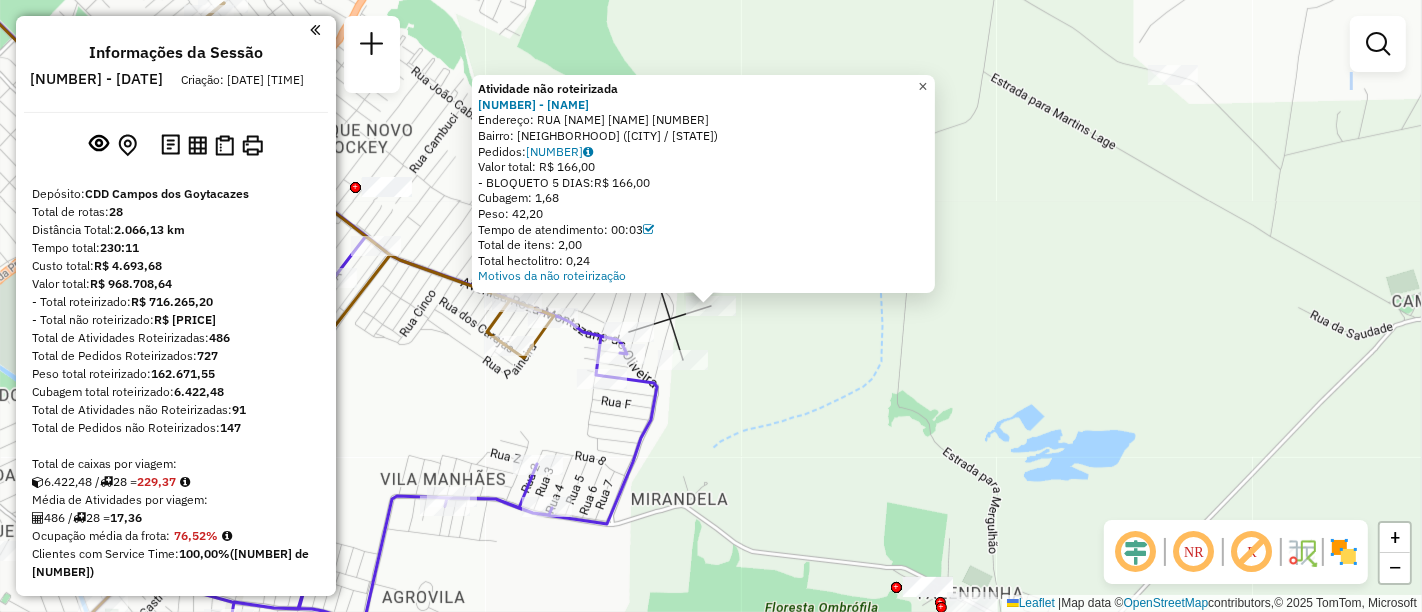 click on "×" 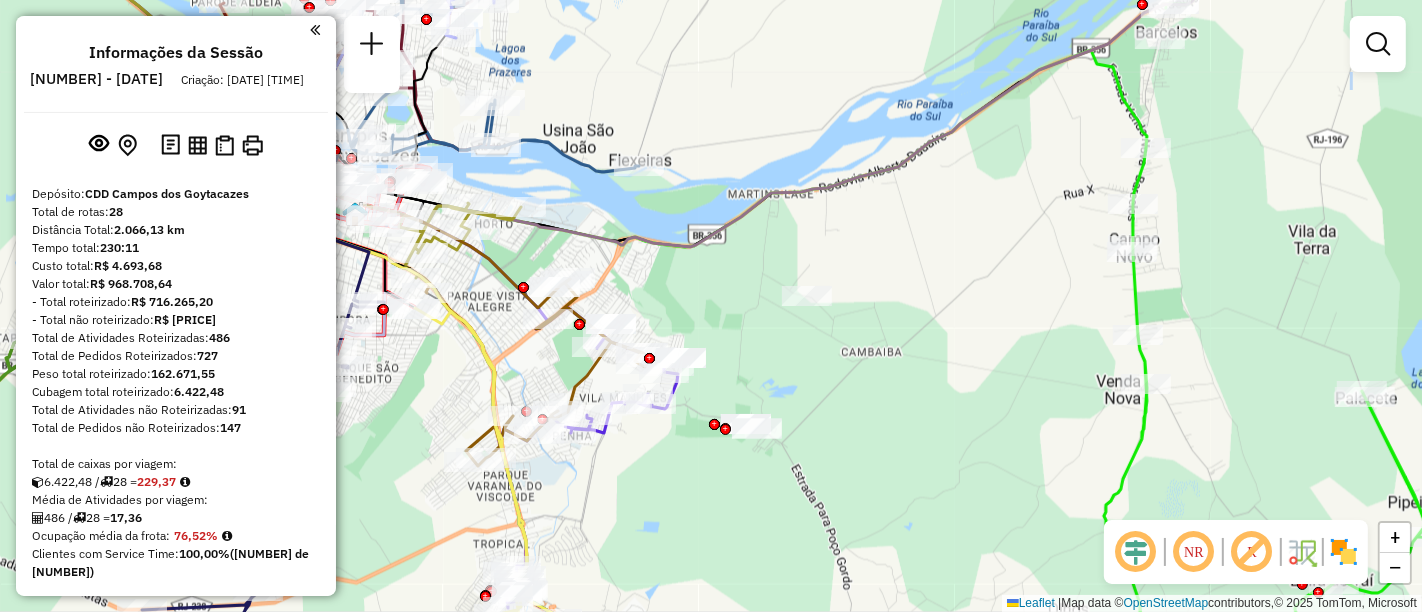 drag, startPoint x: 649, startPoint y: 301, endPoint x: 676, endPoint y: 310, distance: 28.460499 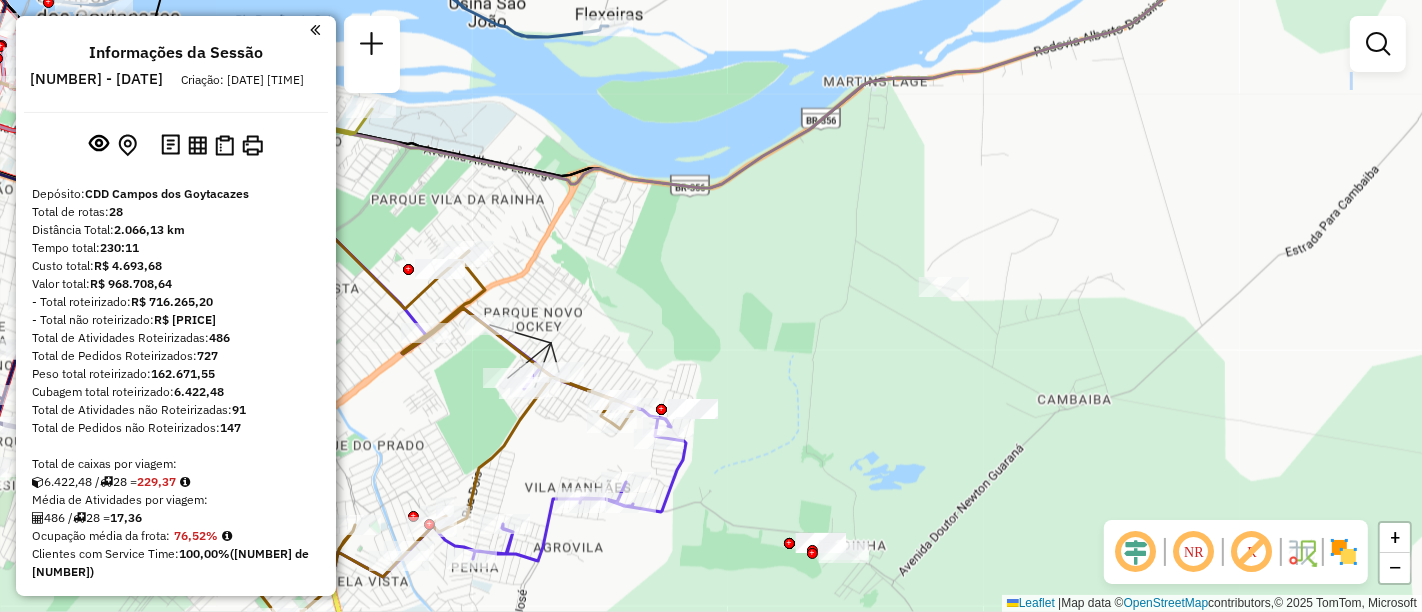 click on "Janela de atendimento Grade de atendimento Capacidade Transportadoras Veículos Cliente Pedidos  Rotas Selecione os dias de semana para filtrar as janelas de atendimento  Seg   Ter   Qua   Qui   Sex   Sáb   Dom  Informe o período da janela de atendimento: De: Até:  Filtrar exatamente a janela do cliente  Considerar janela de atendimento padrão  Selecione os dias de semana para filtrar as grades de atendimento  Seg   Ter   Qua   Qui   Sex   Sáb   Dom   Considerar clientes sem dia de atendimento cadastrado  Clientes fora do dia de atendimento selecionado Filtrar as atividades entre os valores definidos abaixo:  Peso mínimo:   Peso máximo:   Cubagem mínima:   Cubagem máxima:   De:   Até:  Filtrar as atividades entre o tempo de atendimento definido abaixo:  De:   Até:   Considerar capacidade total dos clientes não roteirizados Transportadora: Selecione um ou mais itens Tipo de veículo: Selecione um ou mais itens Veículo: Selecione um ou mais itens Motorista: Selecione um ou mais itens Nome: Rótulo:" 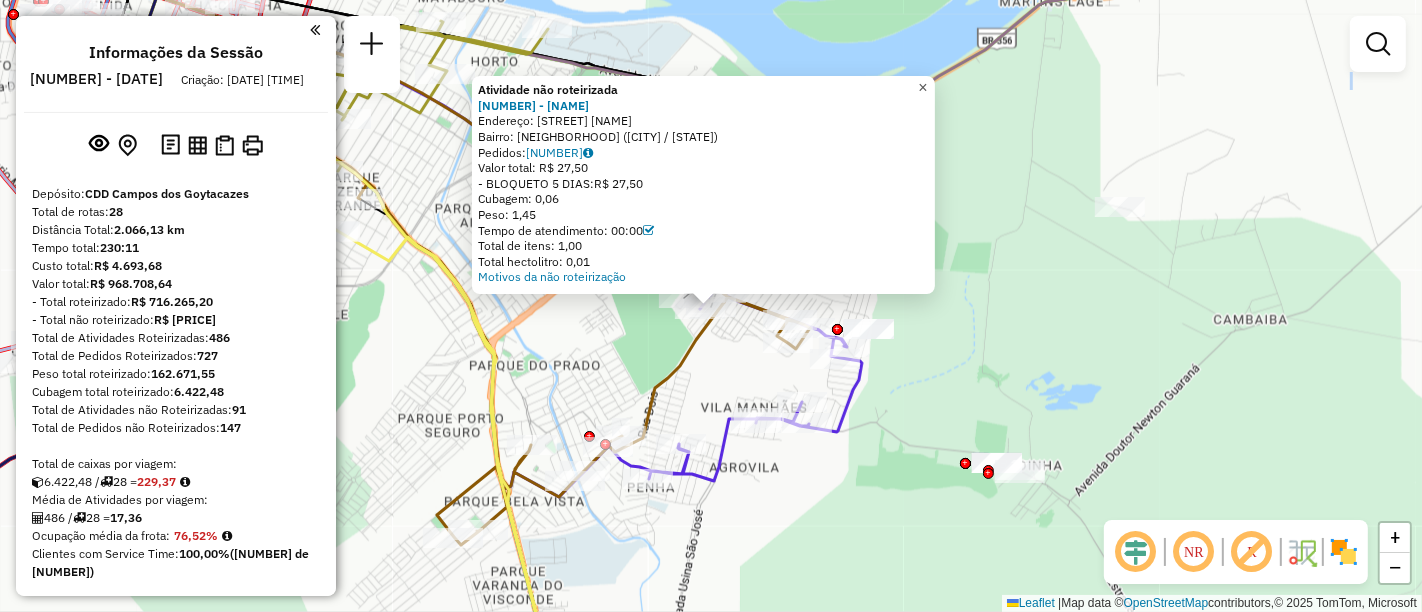 click on "×" 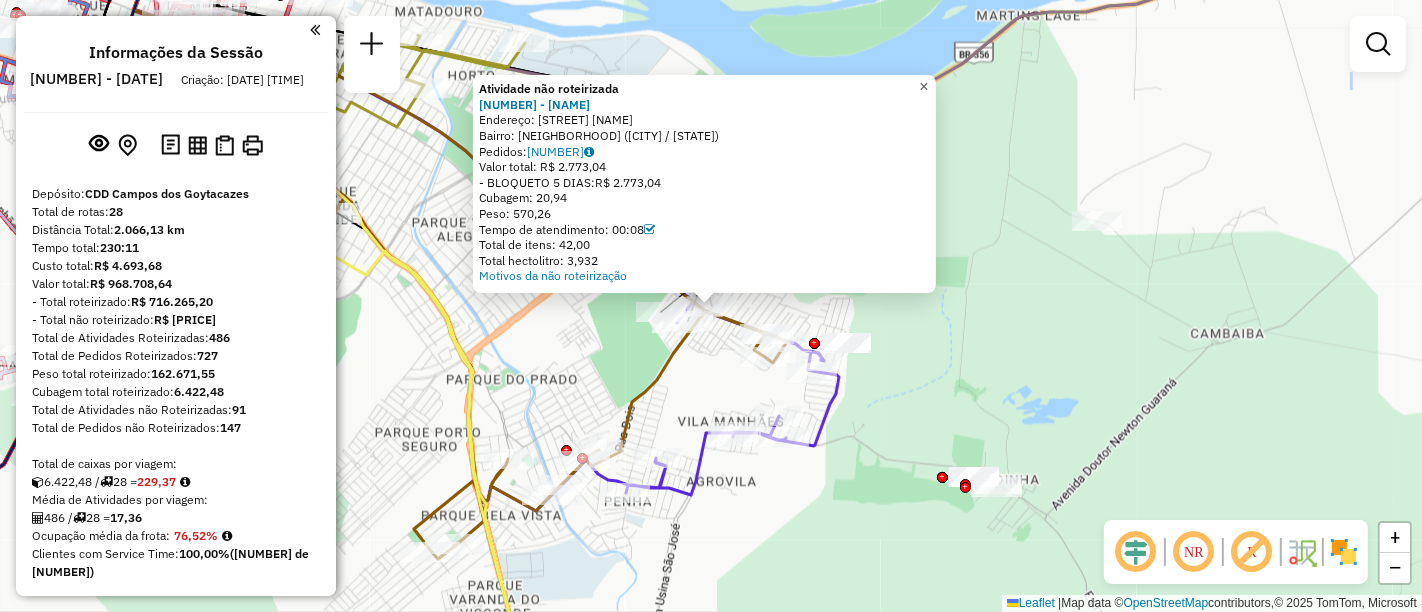 click on "×" 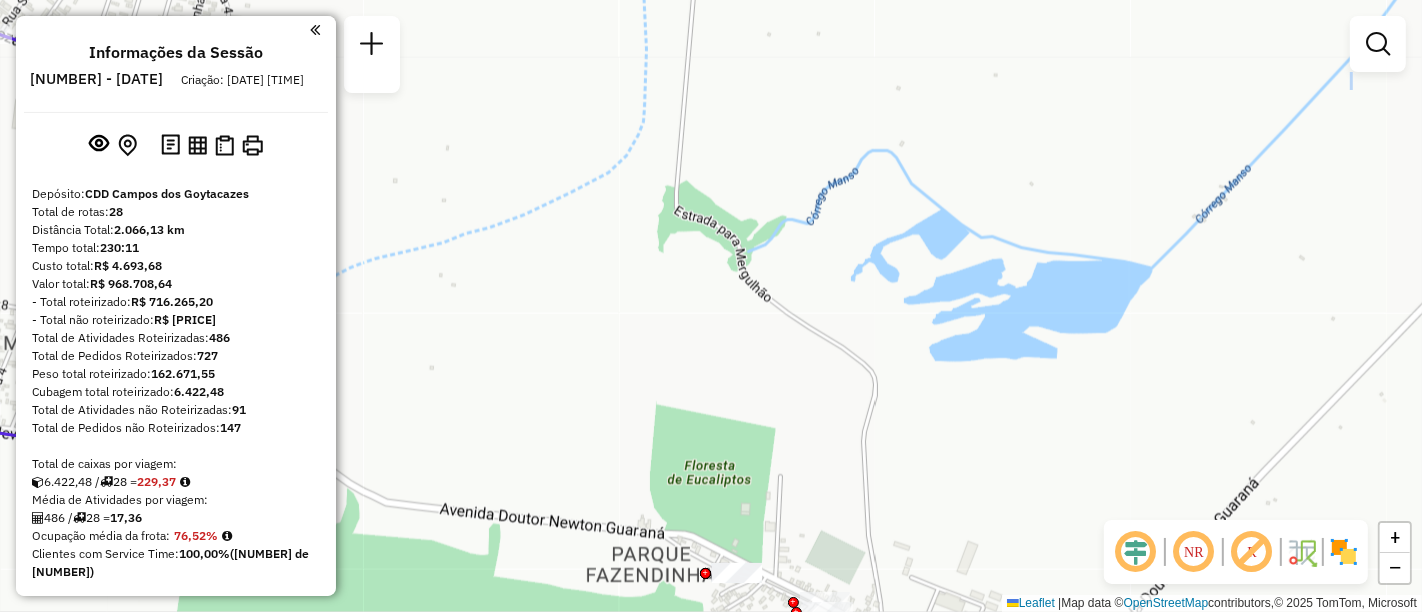 drag, startPoint x: 746, startPoint y: 502, endPoint x: 767, endPoint y: 337, distance: 166.331 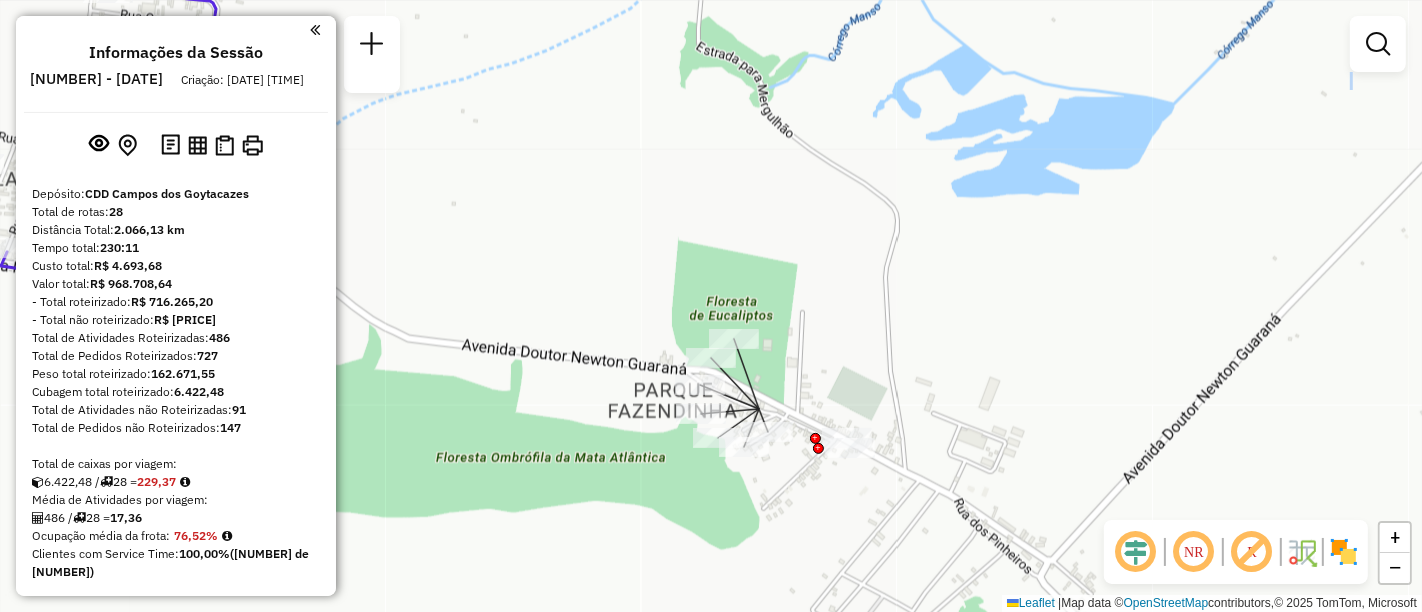 click 